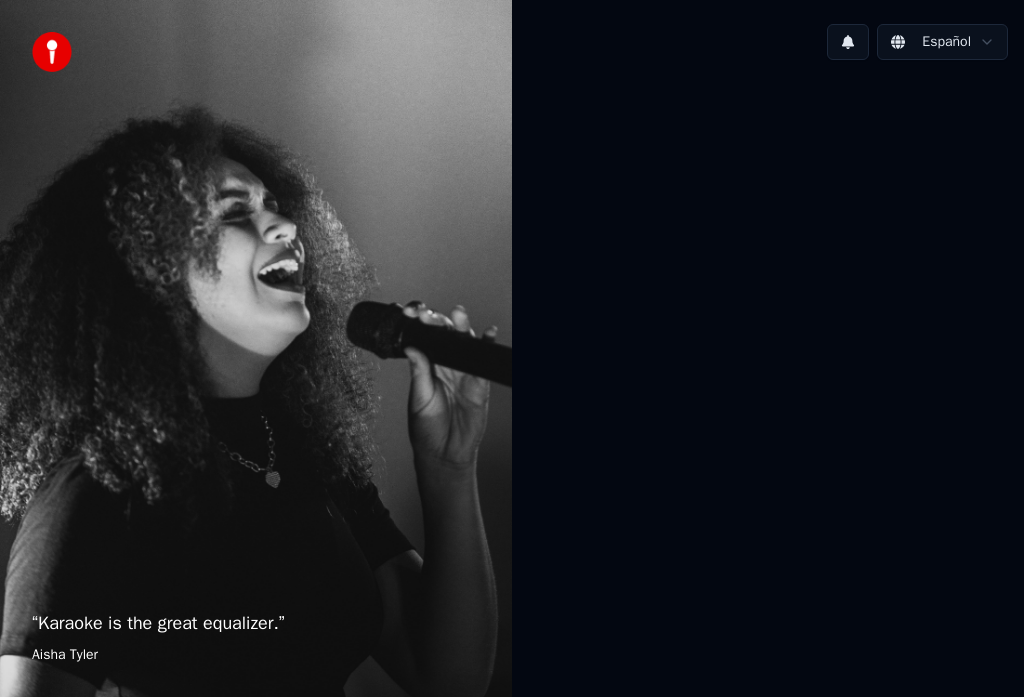 scroll, scrollTop: 0, scrollLeft: 0, axis: both 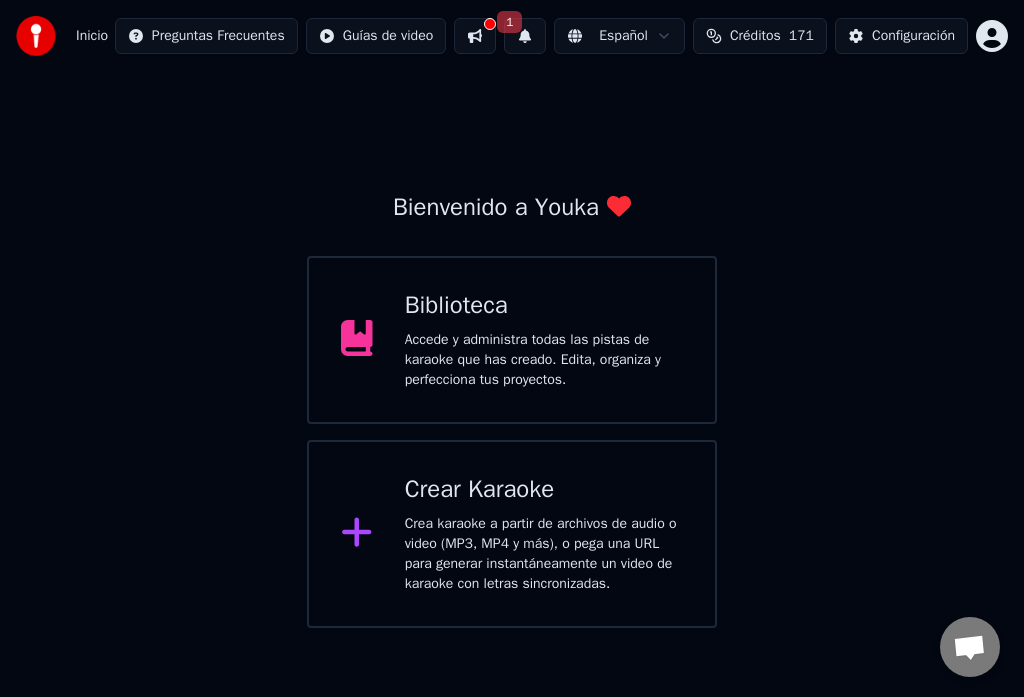 click on "1" at bounding box center (525, 36) 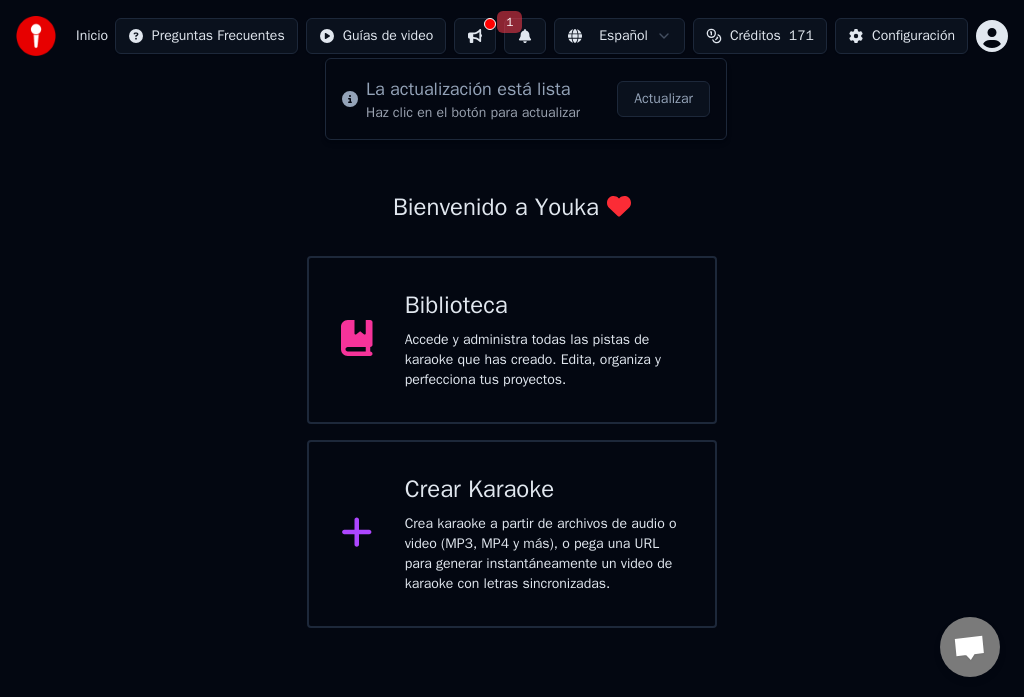 click on "Actualizar" at bounding box center (663, 99) 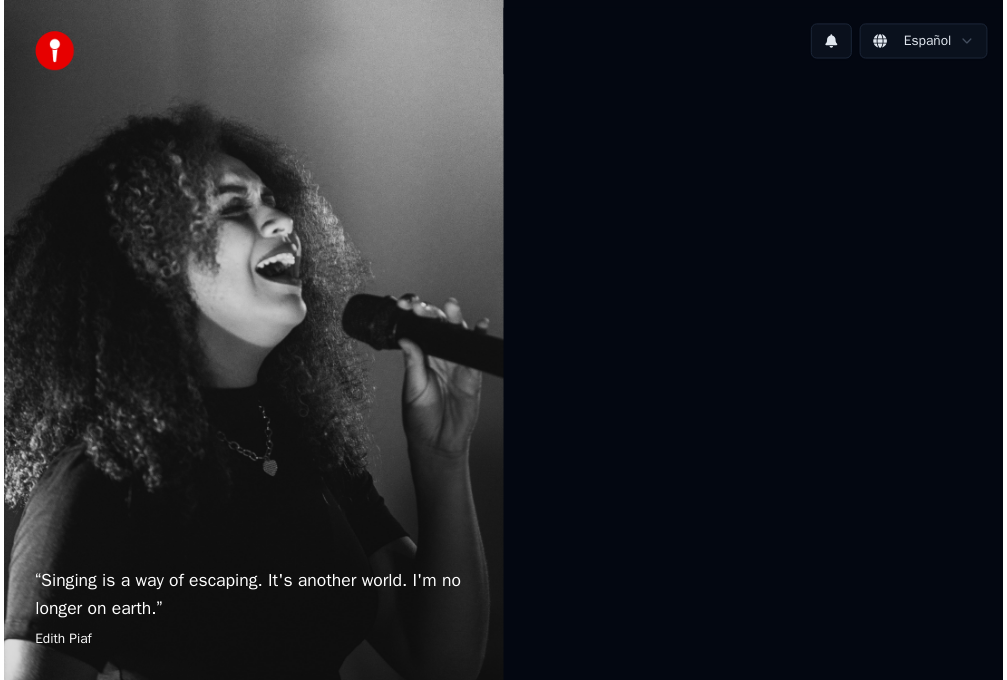 scroll, scrollTop: 0, scrollLeft: 0, axis: both 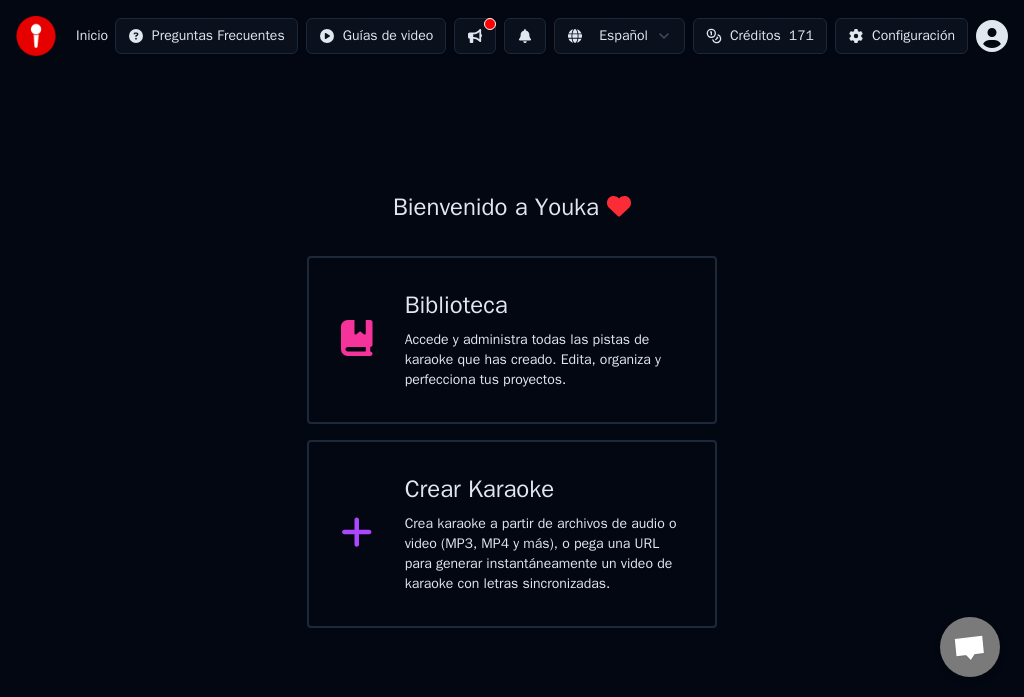 click on "Biblioteca" at bounding box center (544, 306) 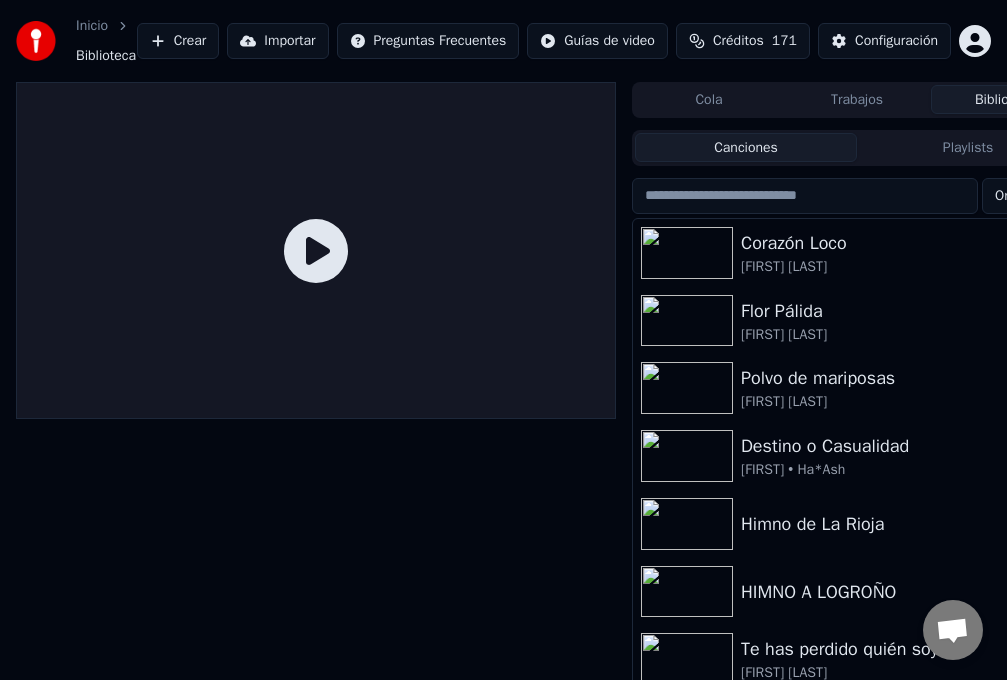 click on "Crear" at bounding box center (178, 41) 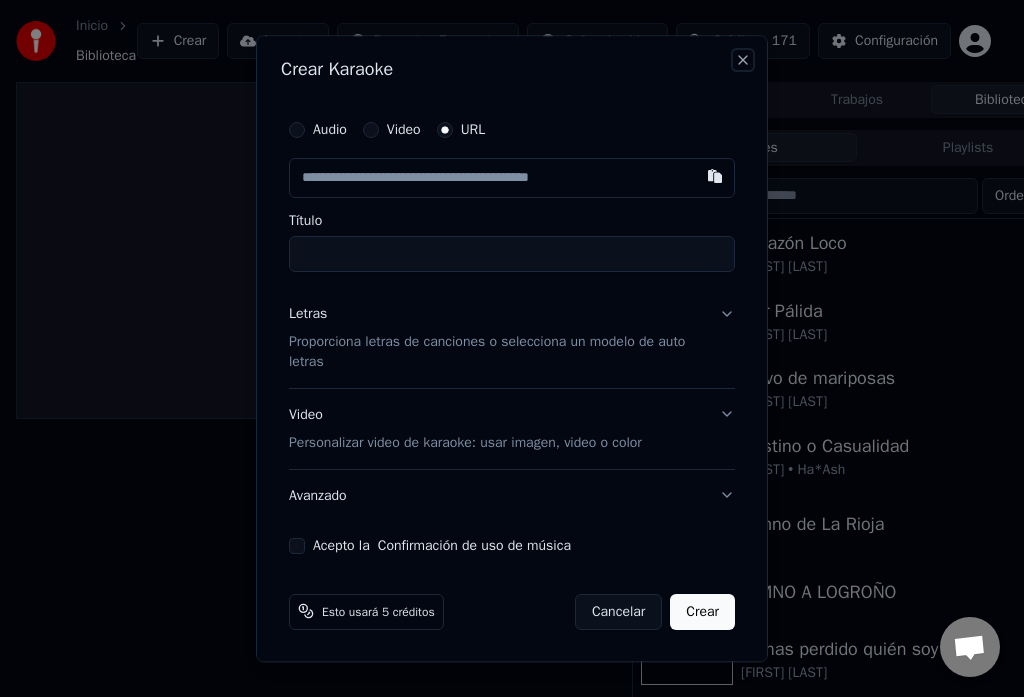 click on "Close" at bounding box center (743, 60) 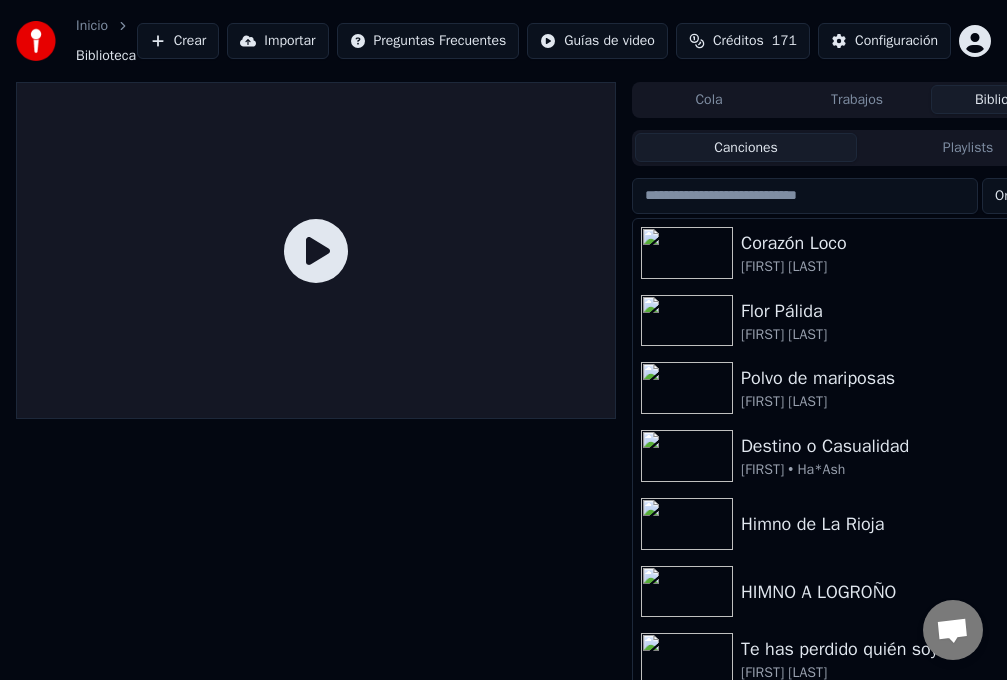 click on "Flor Pálida" at bounding box center (897, 311) 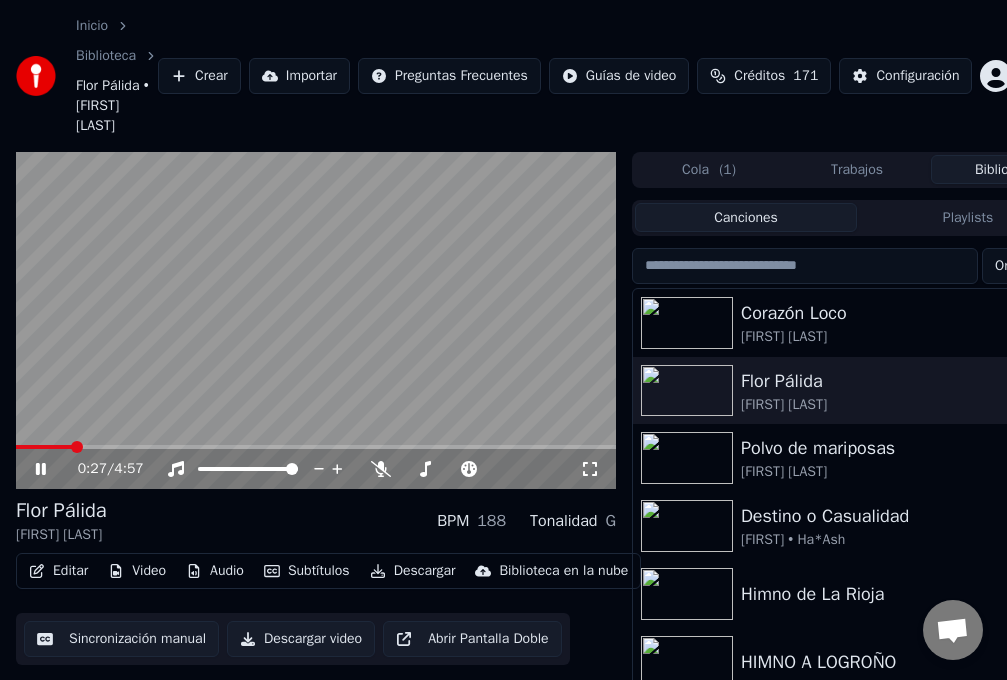 click on "Crear" at bounding box center [199, 76] 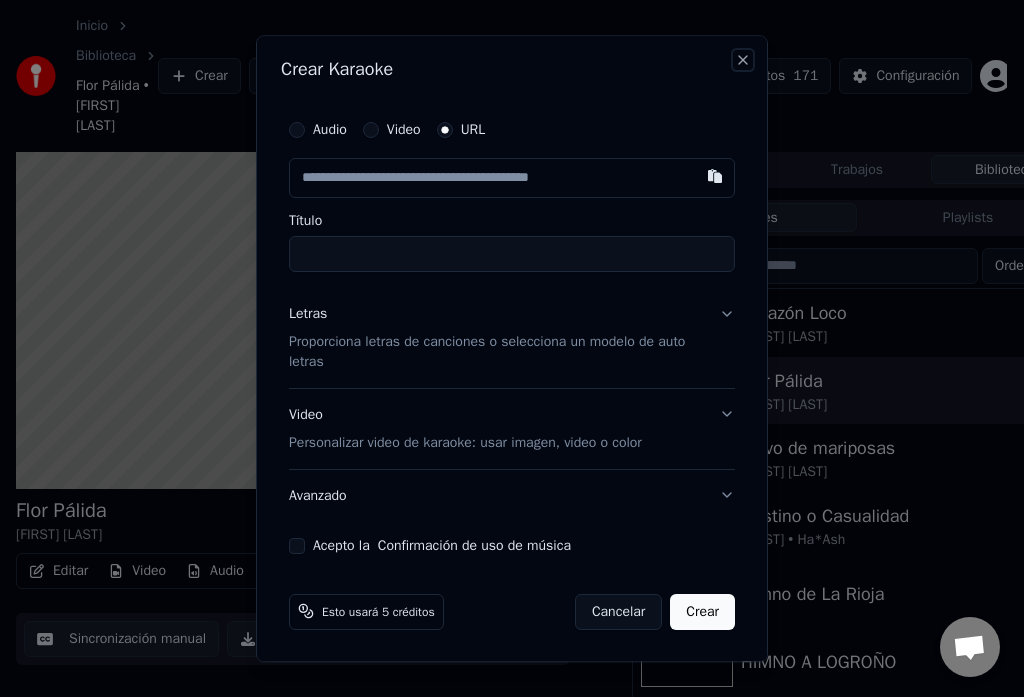 drag, startPoint x: 725, startPoint y: 57, endPoint x: 763, endPoint y: 48, distance: 39.051247 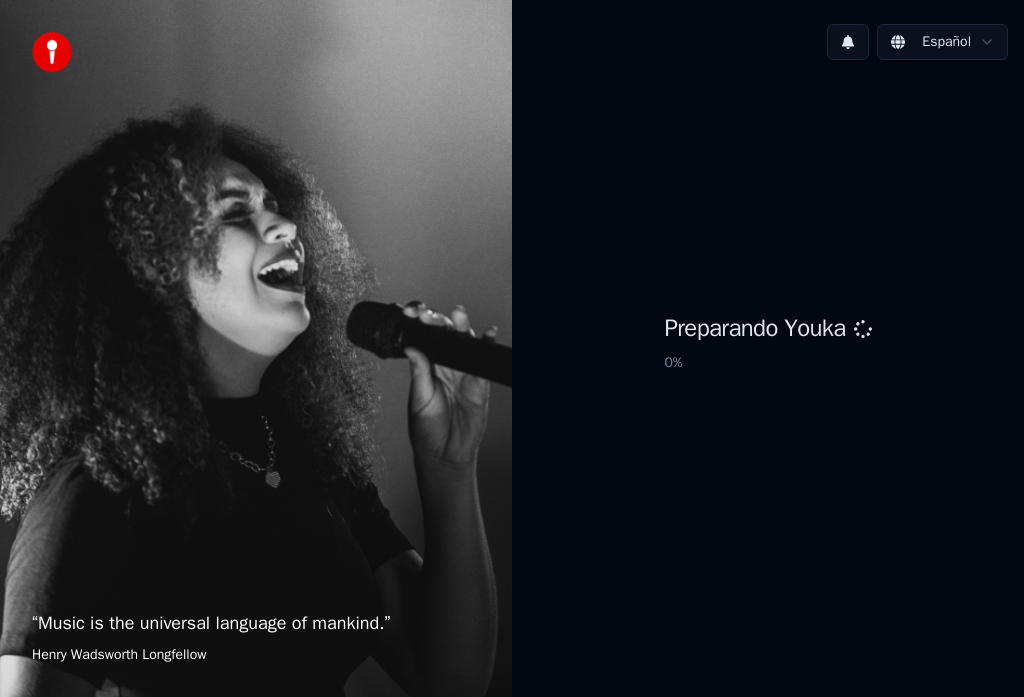 scroll, scrollTop: 0, scrollLeft: 0, axis: both 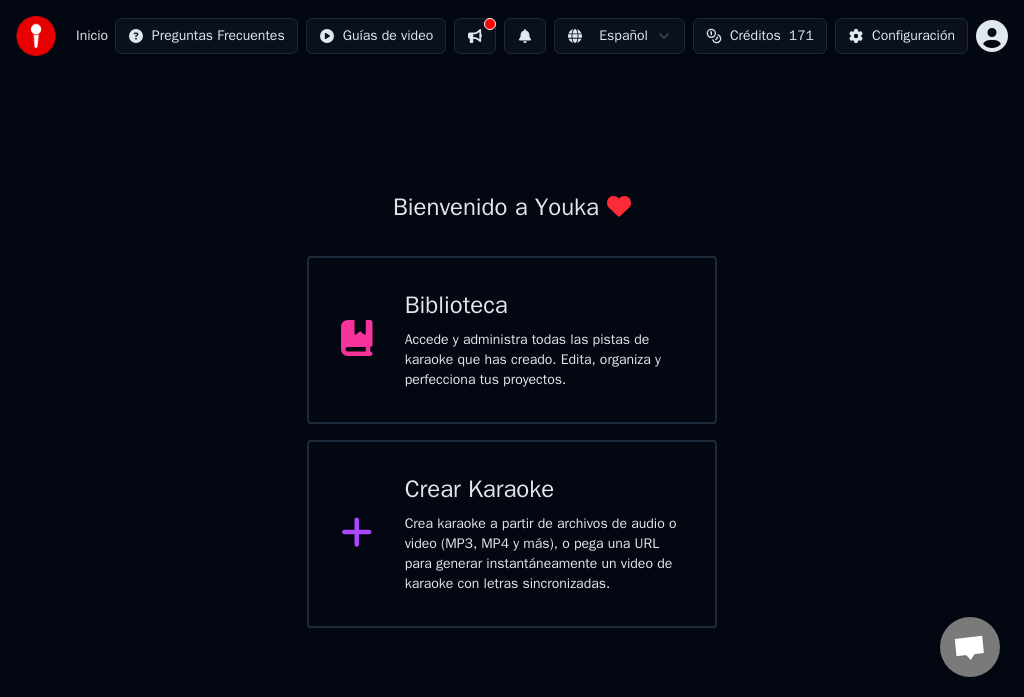 click on "Crear Karaoke" at bounding box center (544, 490) 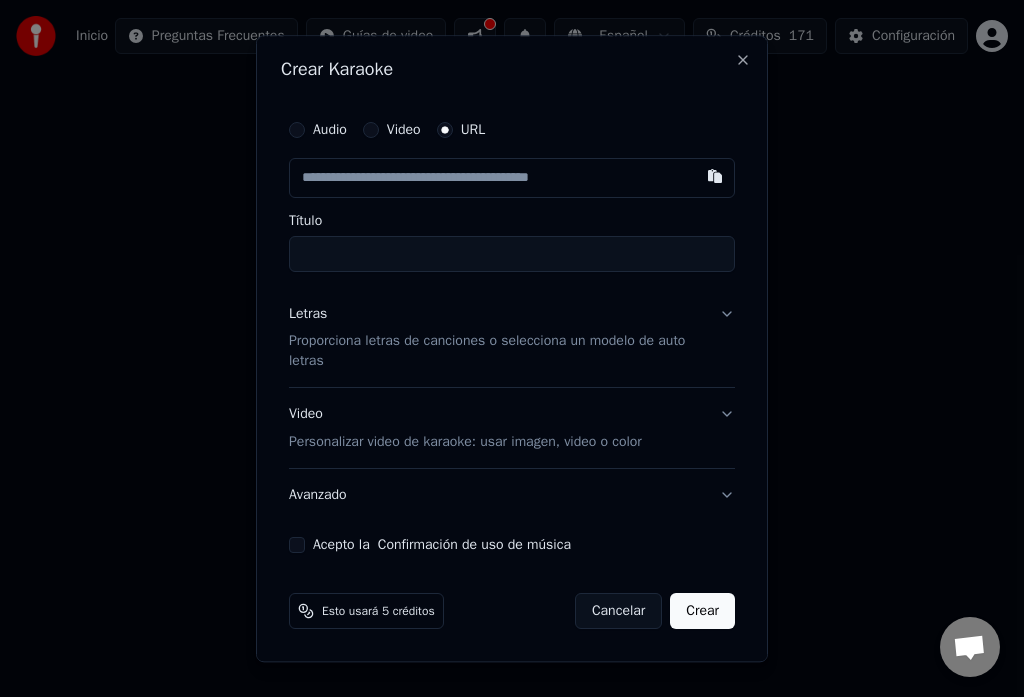 click at bounding box center [512, 178] 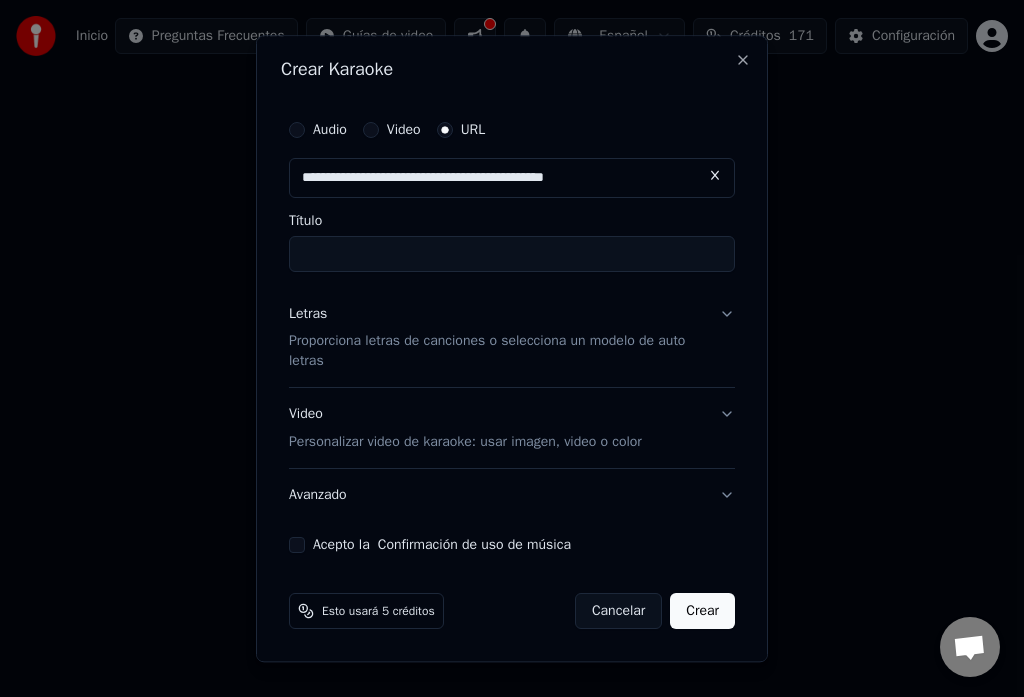 type on "**********" 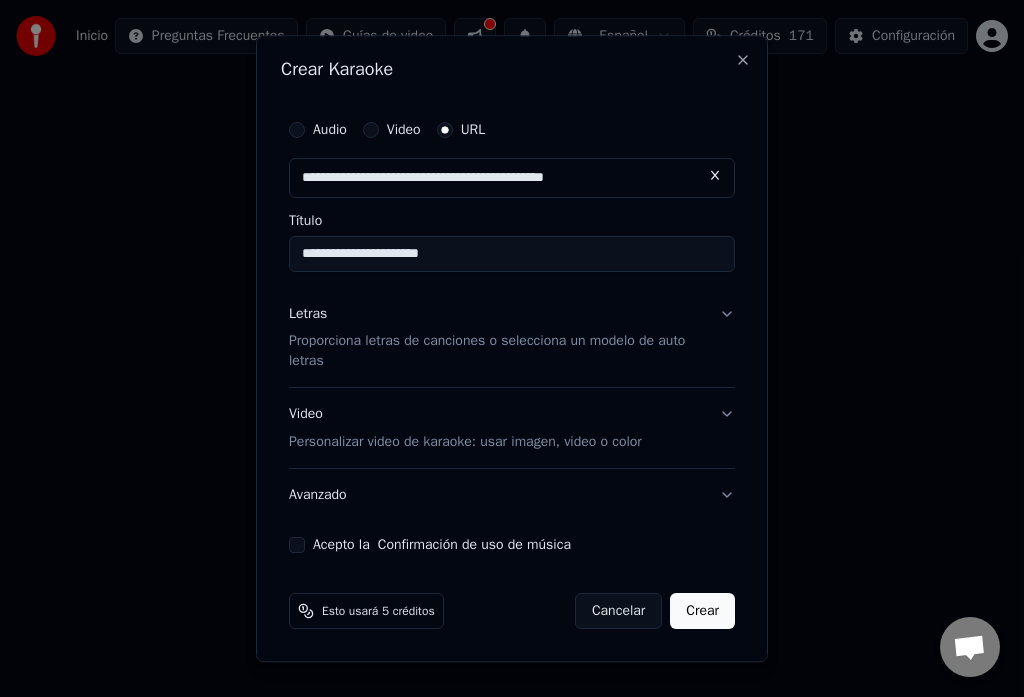 type on "**********" 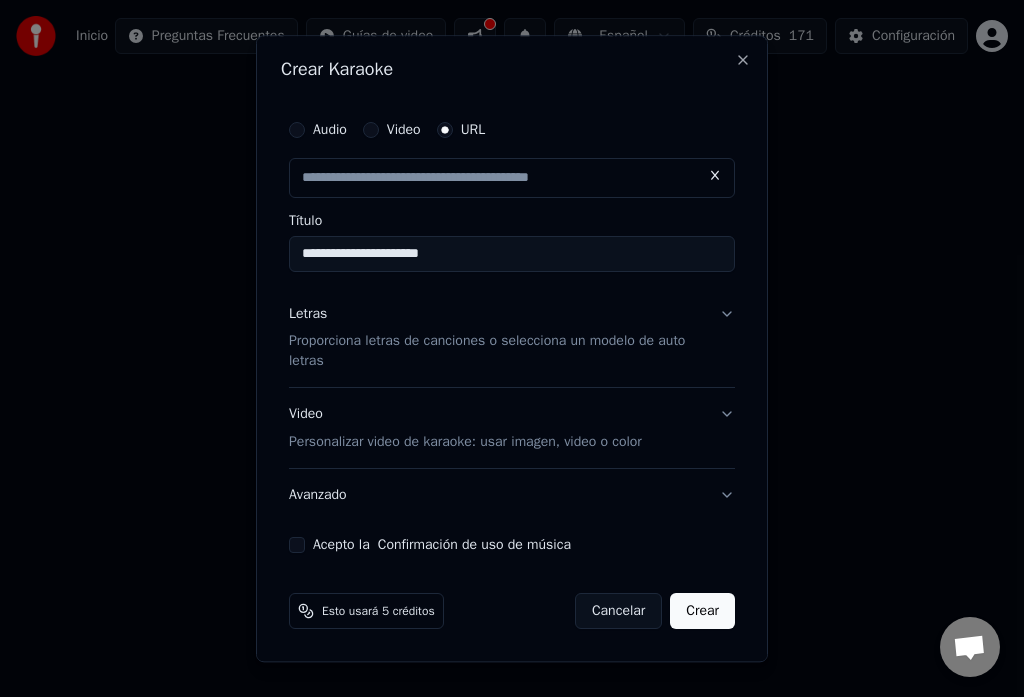 click on "**********" at bounding box center (512, 254) 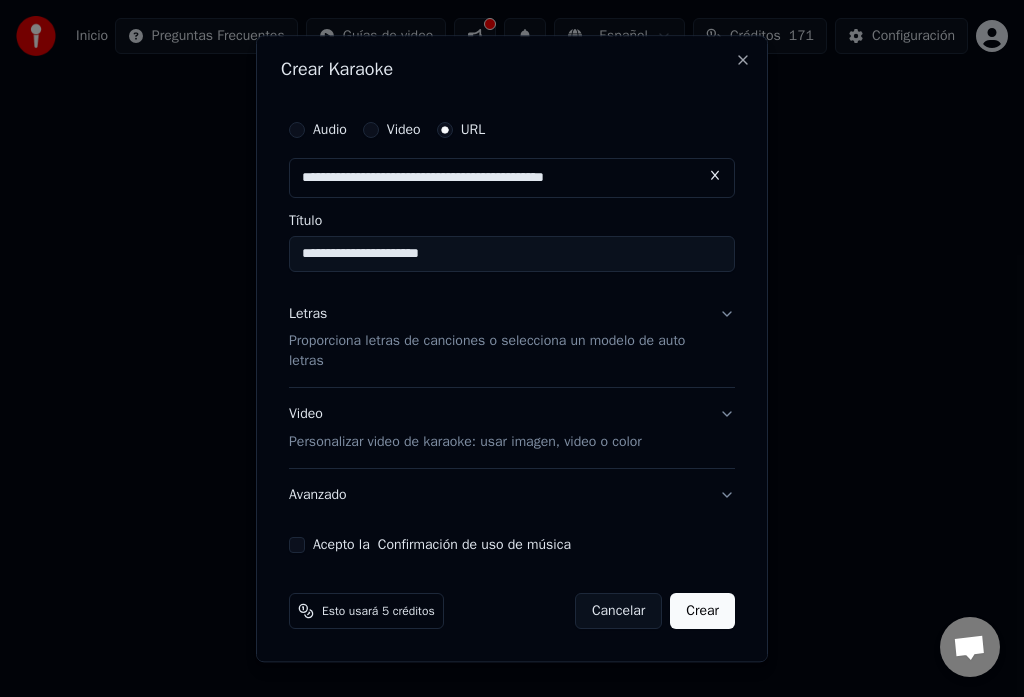 click on "**********" at bounding box center [512, 254] 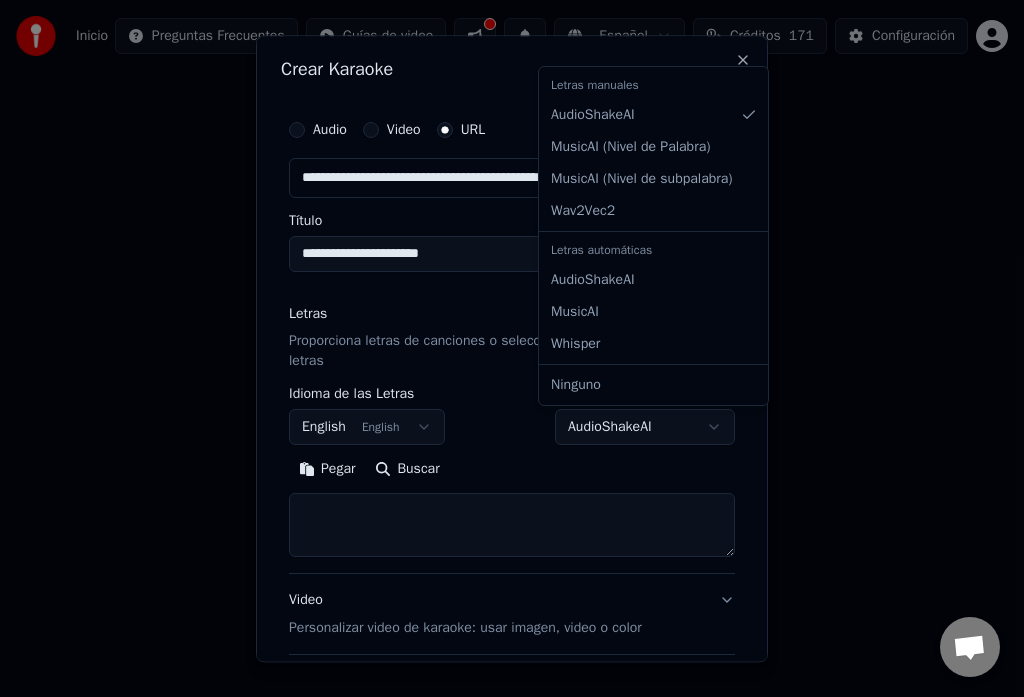 click on "**********" at bounding box center (512, 314) 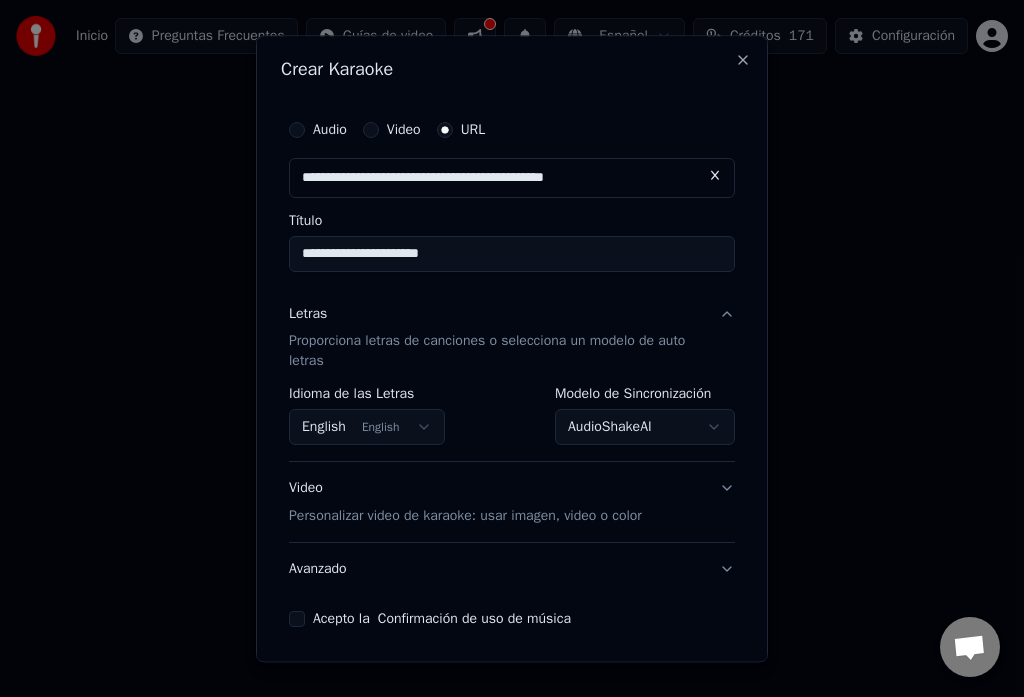 click on "English English" at bounding box center (367, 428) 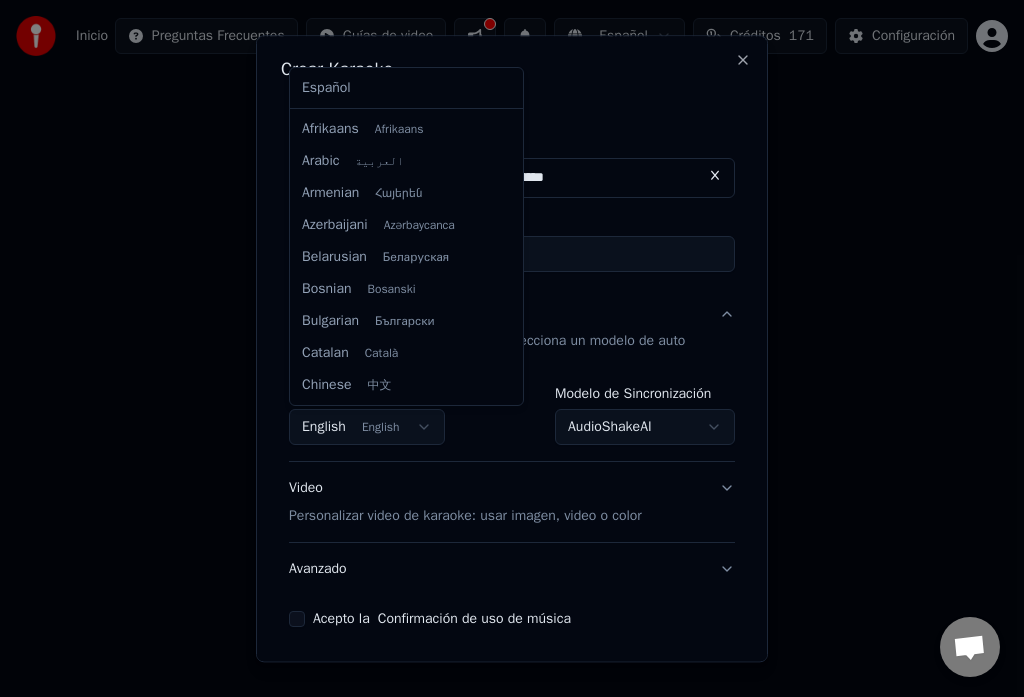 scroll, scrollTop: 160, scrollLeft: 0, axis: vertical 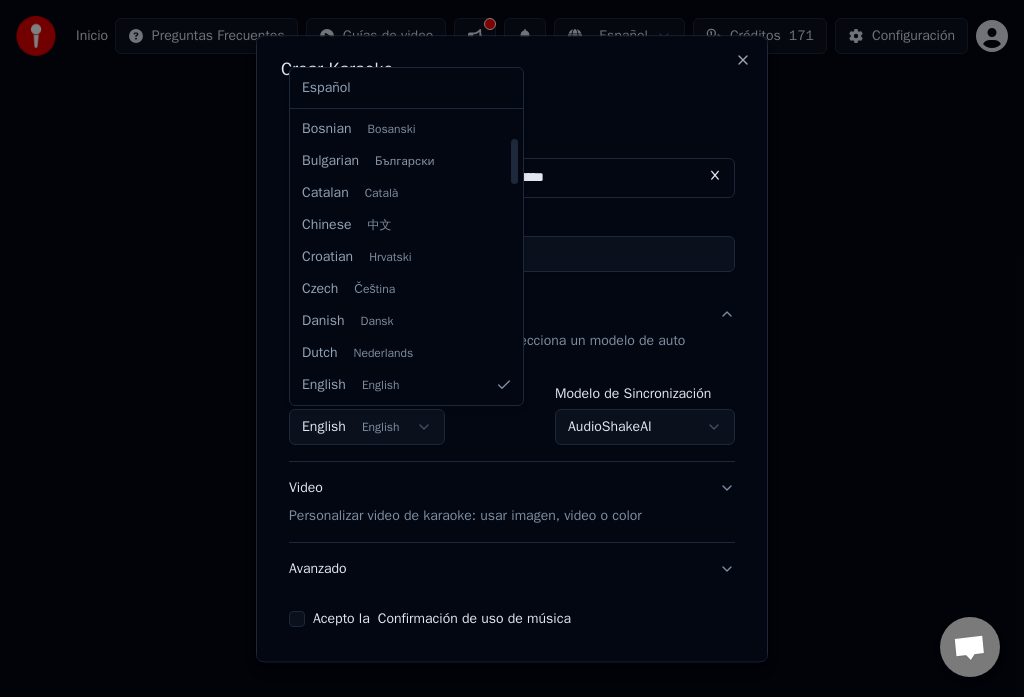 select on "**" 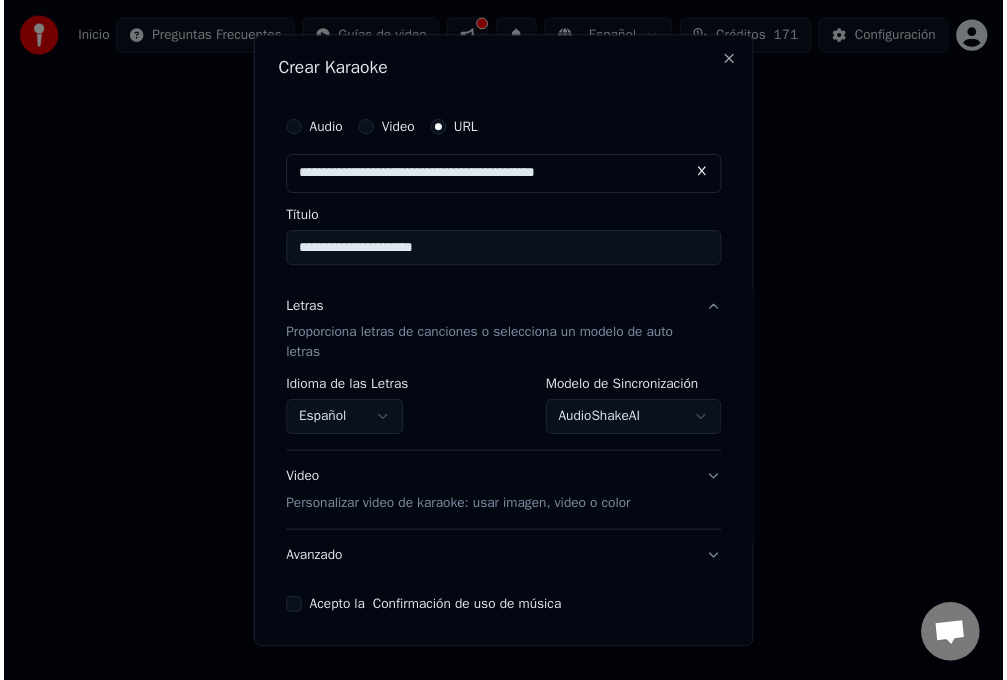 scroll, scrollTop: 74, scrollLeft: 0, axis: vertical 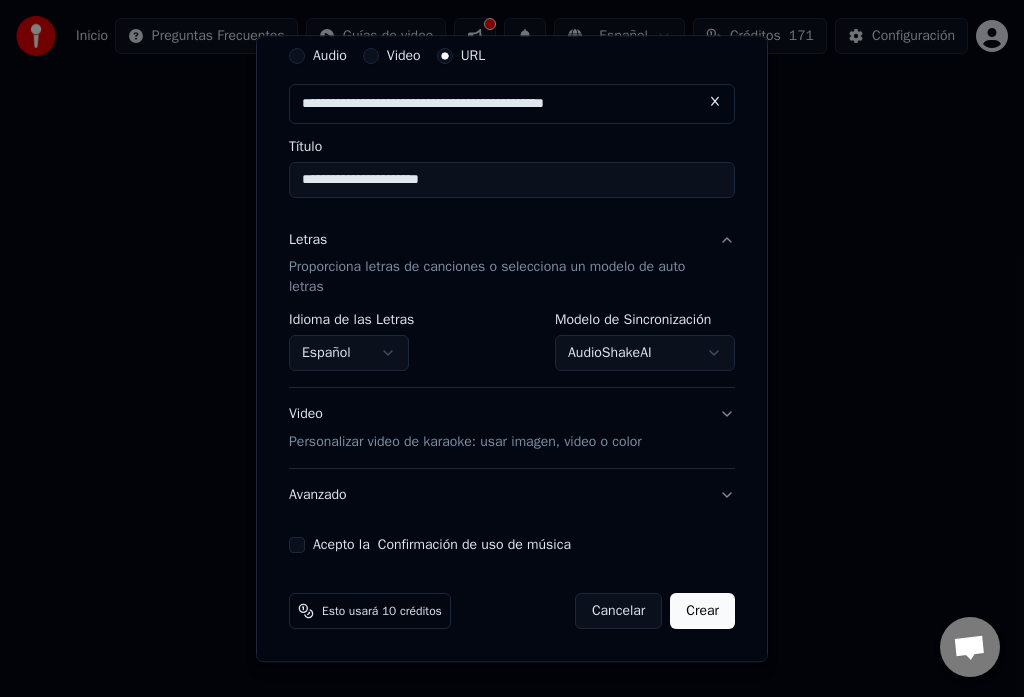 click on "Acepto la   Confirmación de uso de música" at bounding box center [297, 546] 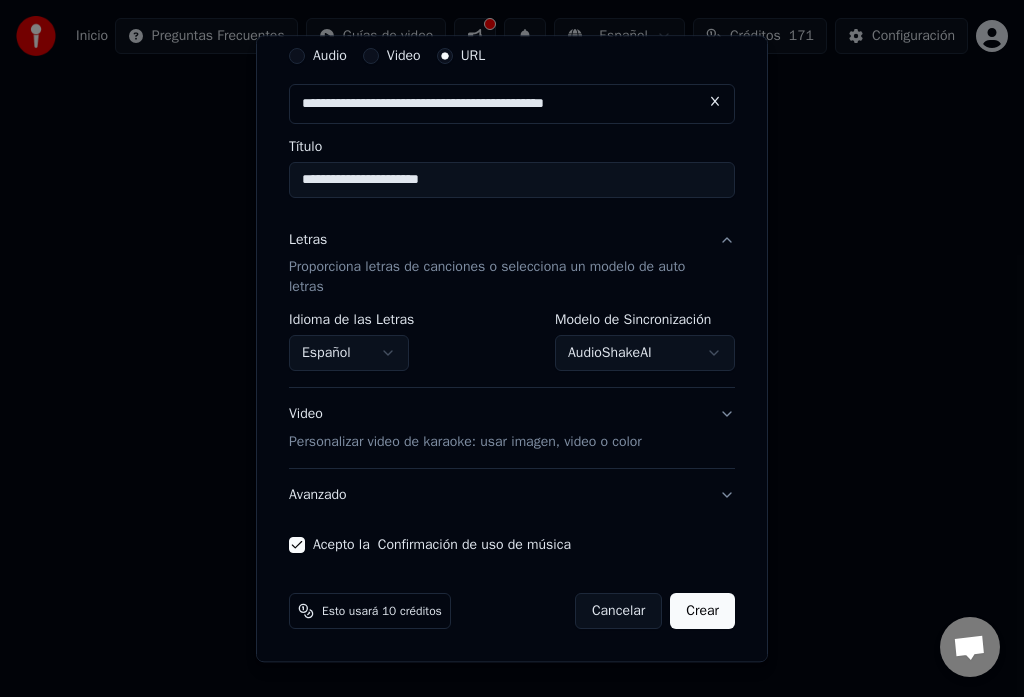 click on "Crear" at bounding box center [702, 612] 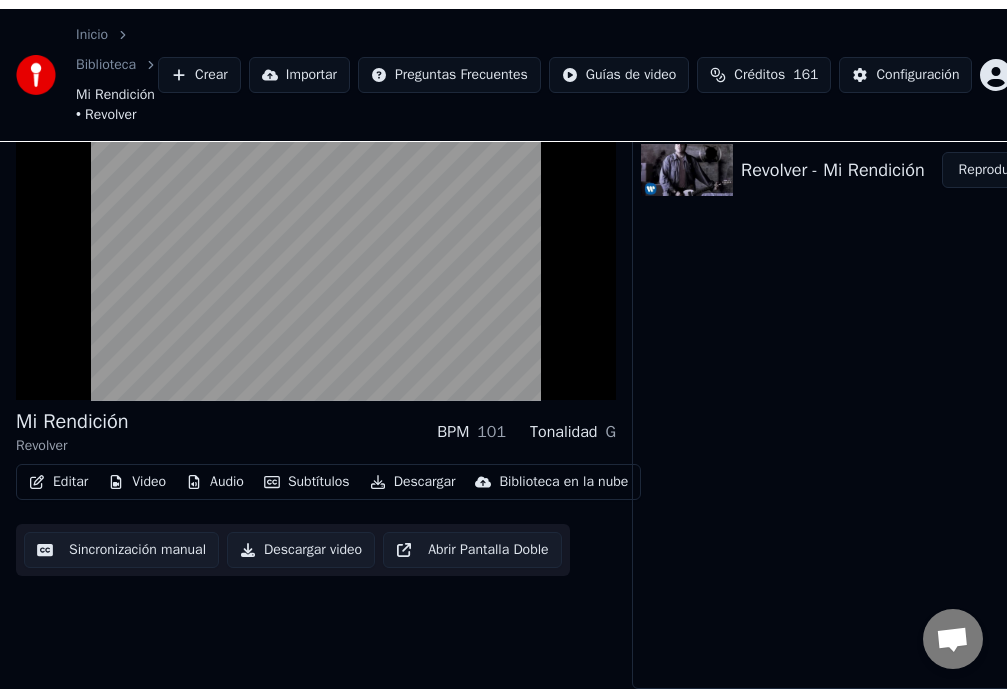 scroll, scrollTop: 0, scrollLeft: 0, axis: both 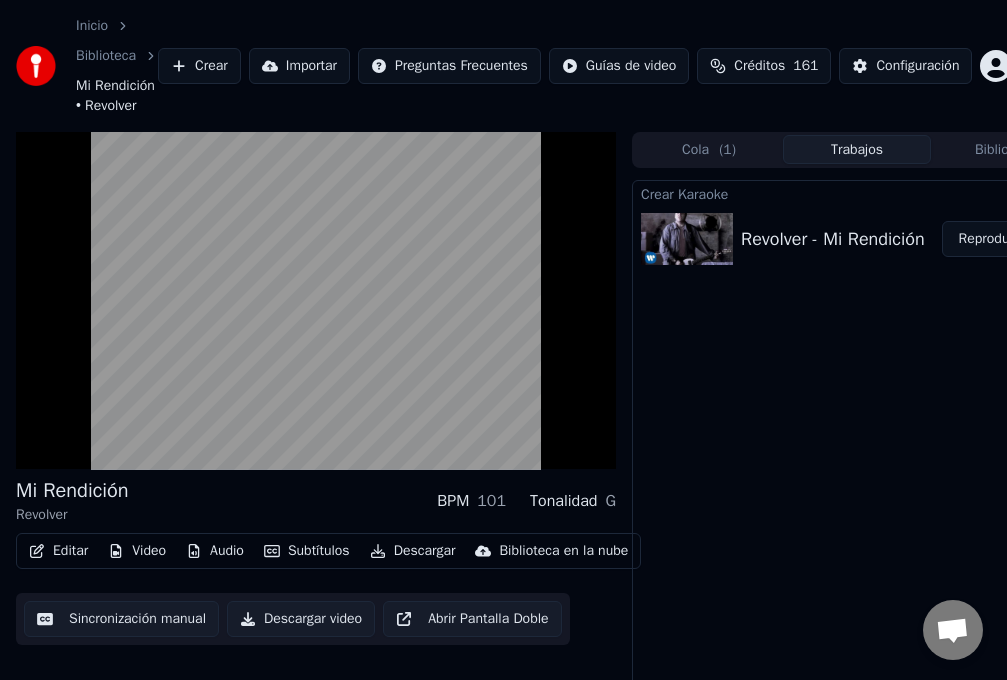click on "Sincronización manual" at bounding box center (121, 619) 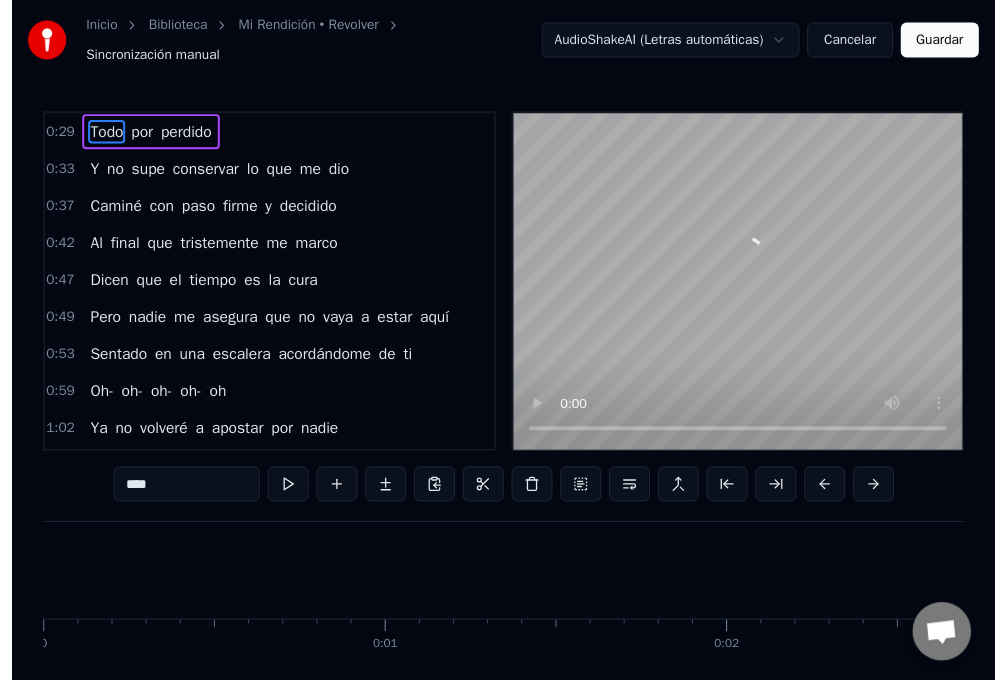 scroll, scrollTop: 0, scrollLeft: 10330, axis: horizontal 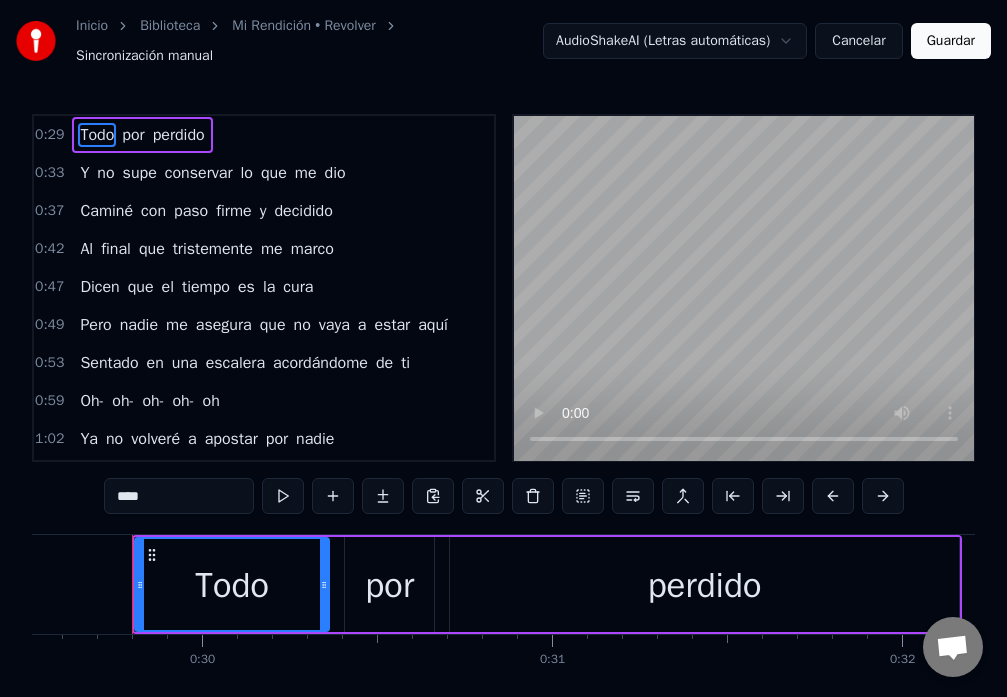 click on "Cancelar" at bounding box center (858, 41) 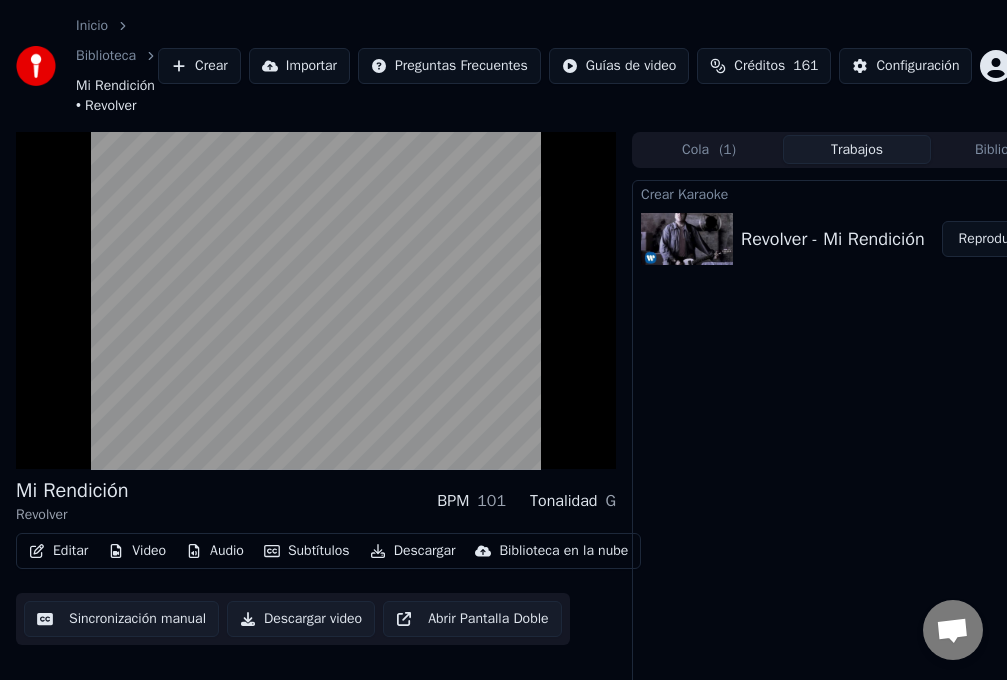click on "Descargar video" at bounding box center [301, 619] 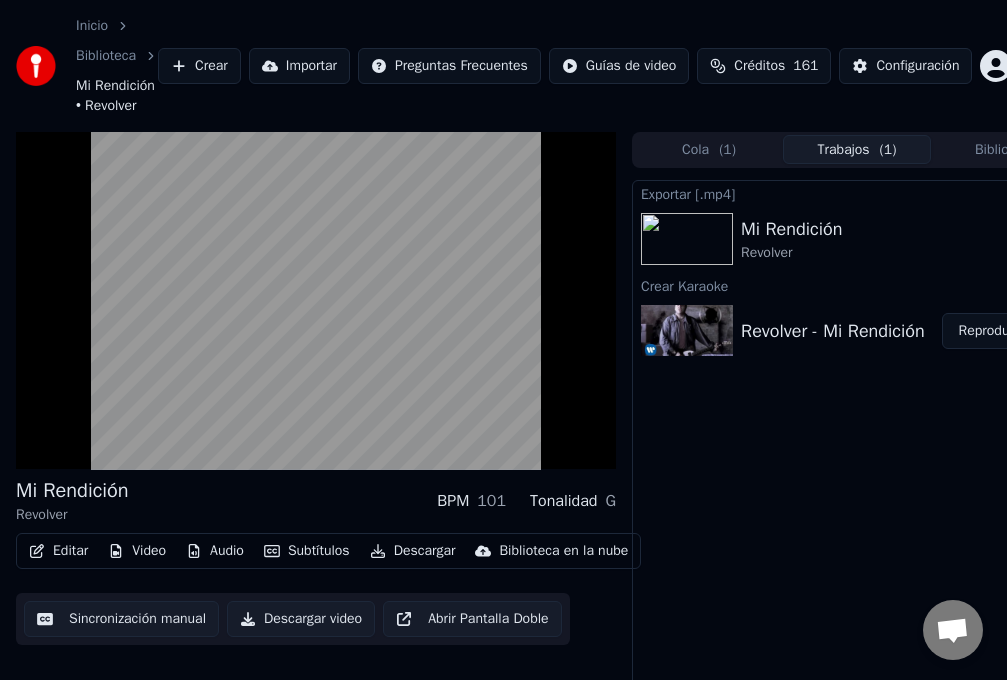 scroll, scrollTop: 0, scrollLeft: 75, axis: horizontal 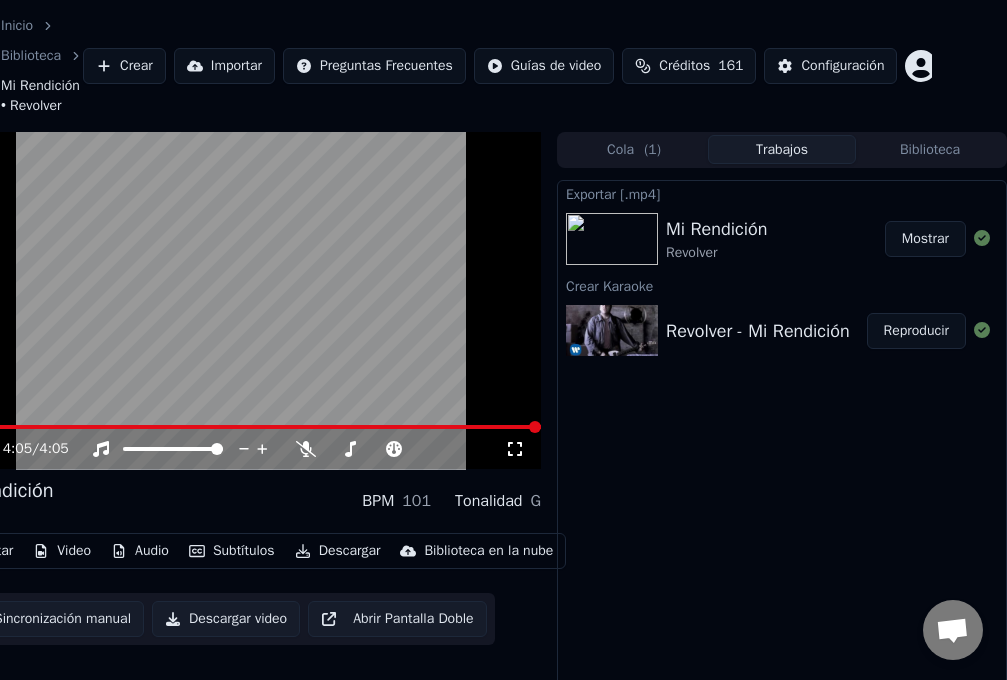 type 